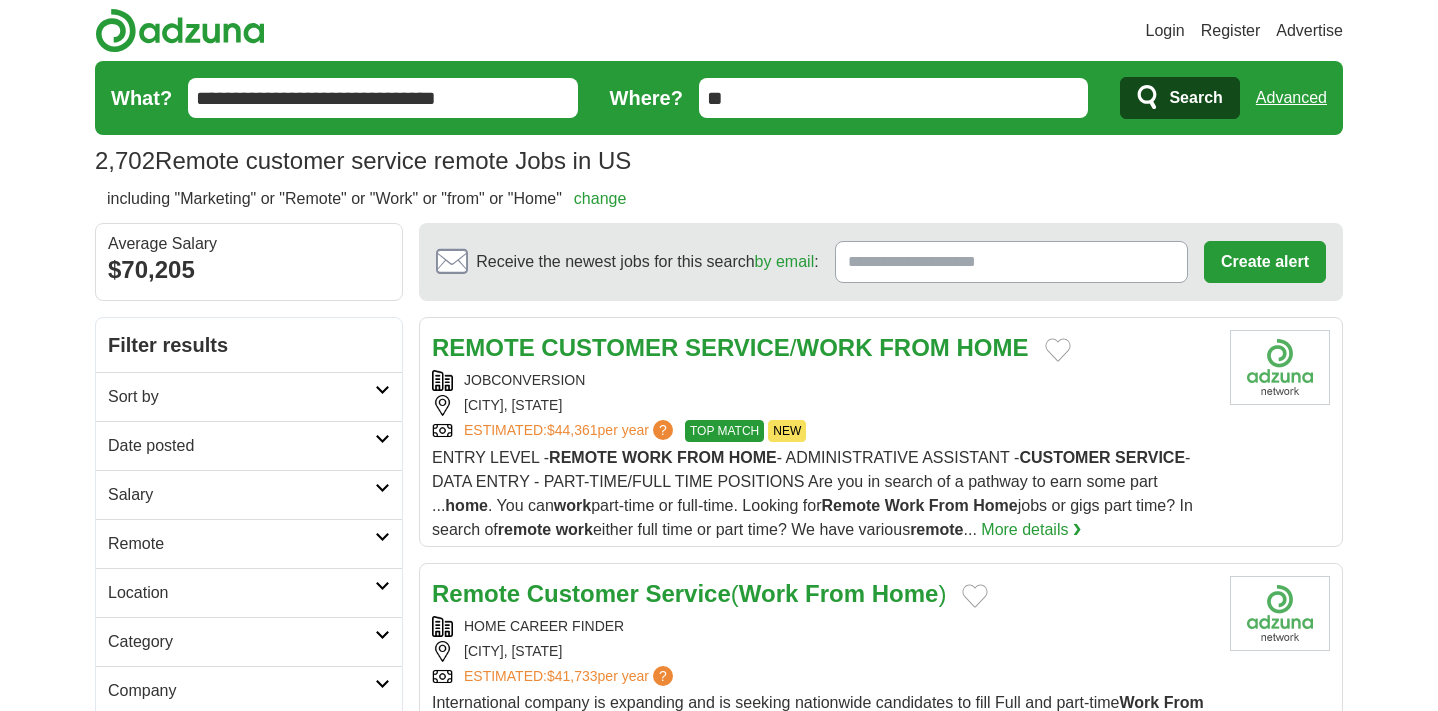 scroll, scrollTop: 0, scrollLeft: 0, axis: both 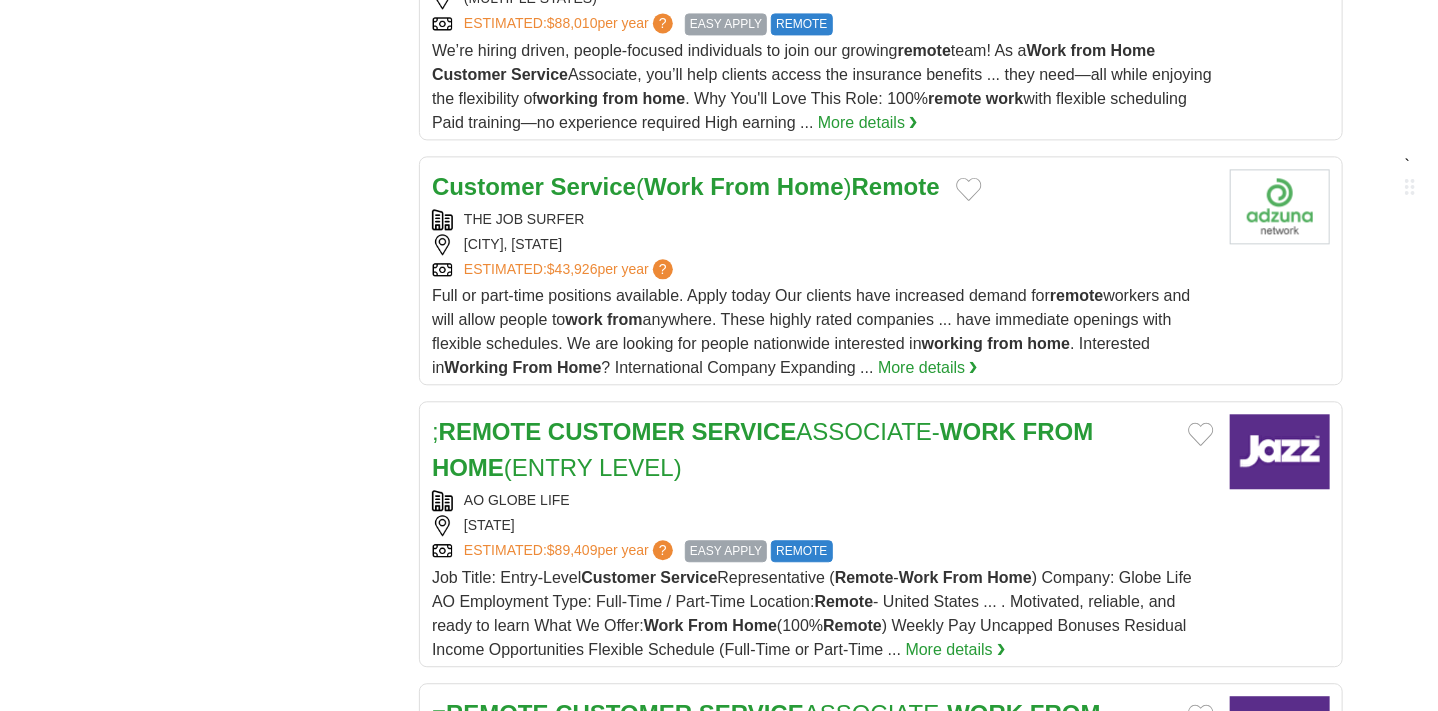 click on "More details ❯" at bounding box center (928, 368) 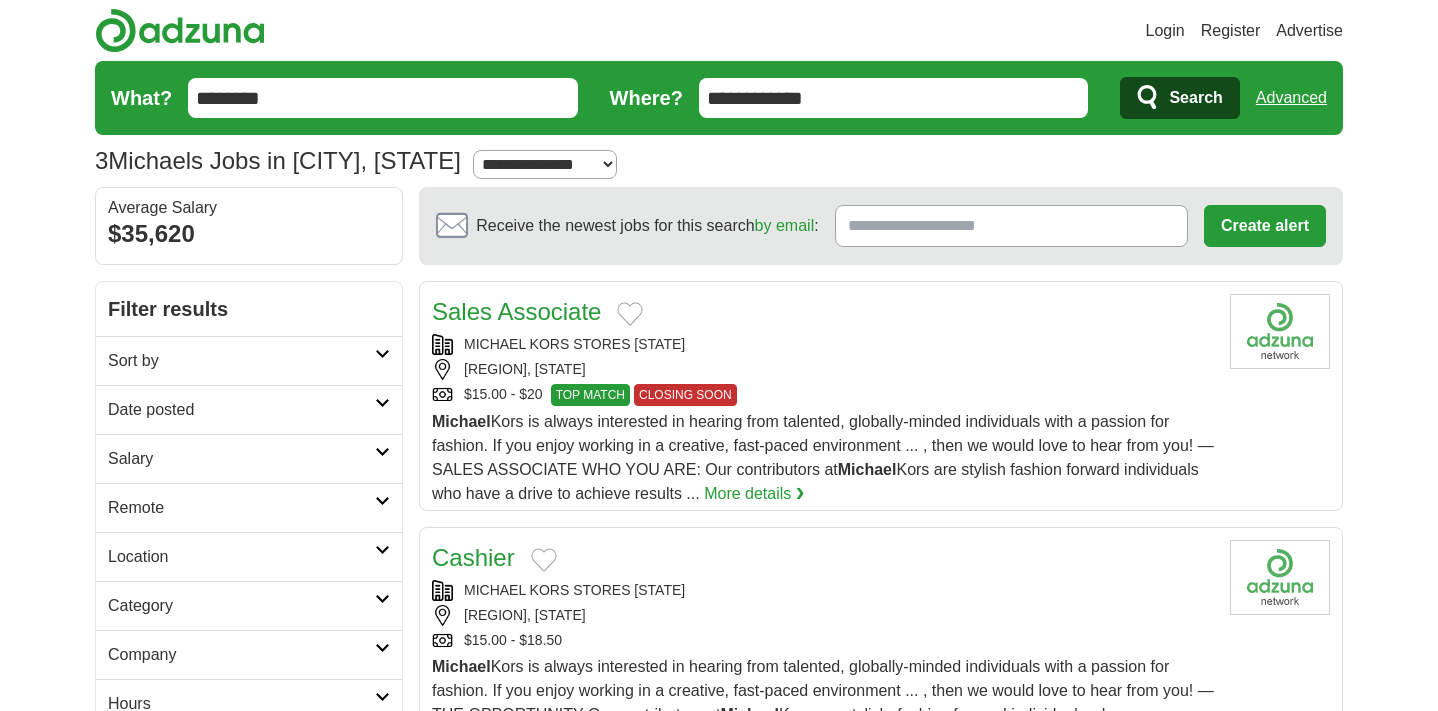 scroll, scrollTop: 100, scrollLeft: 0, axis: vertical 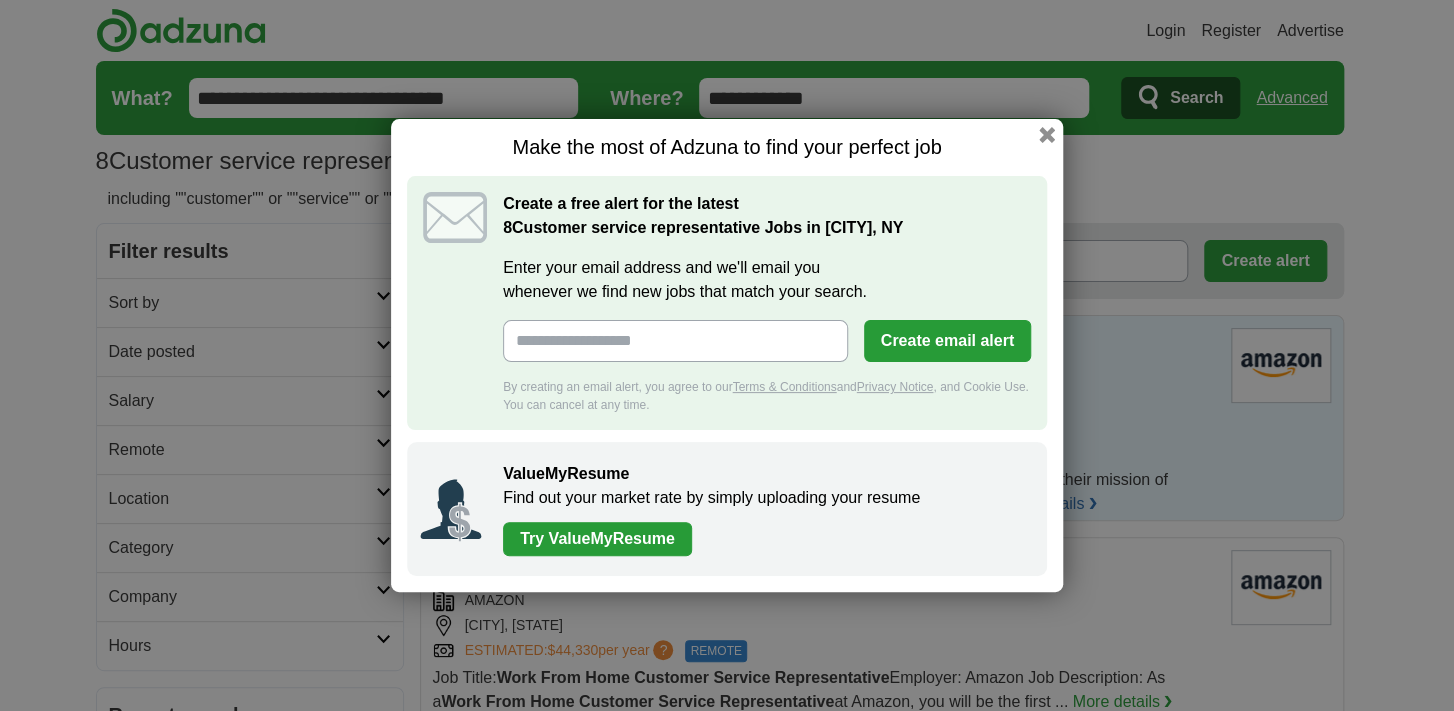 click on "Enter your email address and we'll email you whenever we find new jobs that match your search." at bounding box center (675, 341) 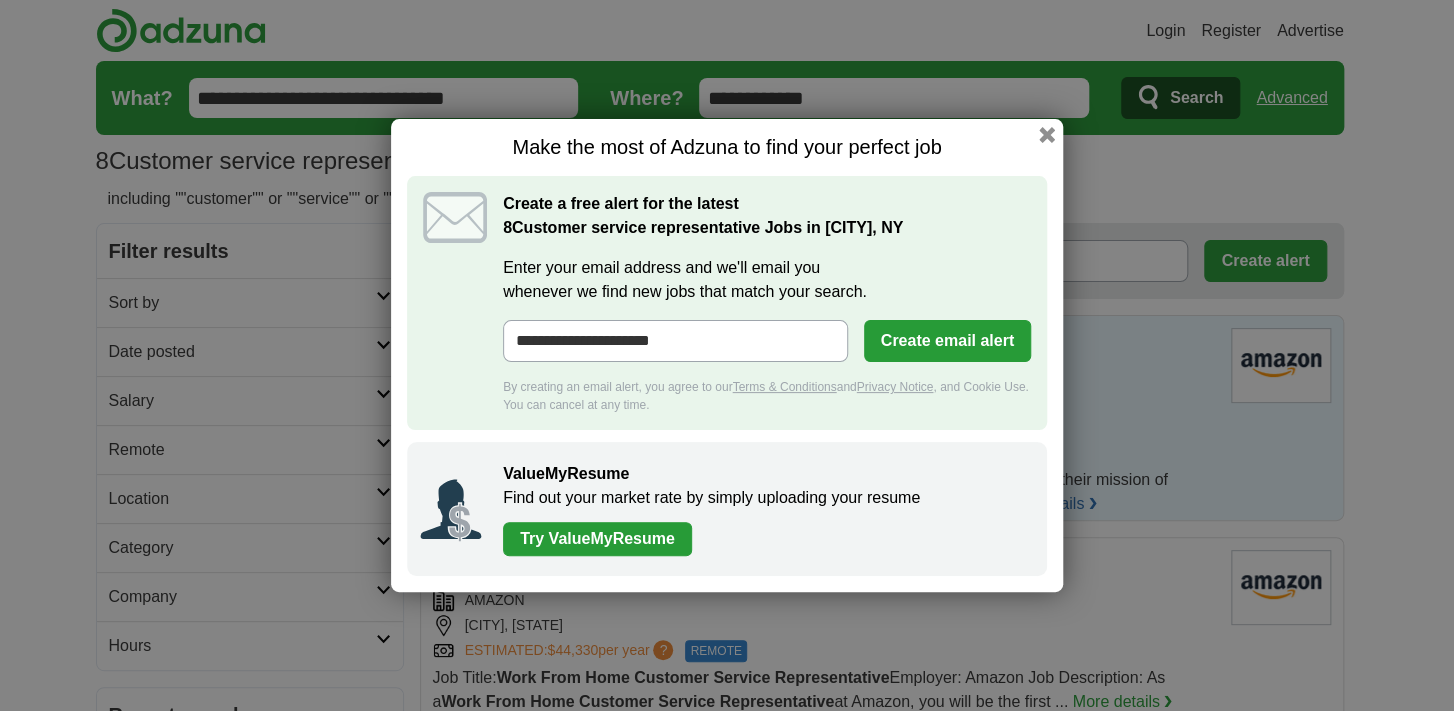 type on "**********" 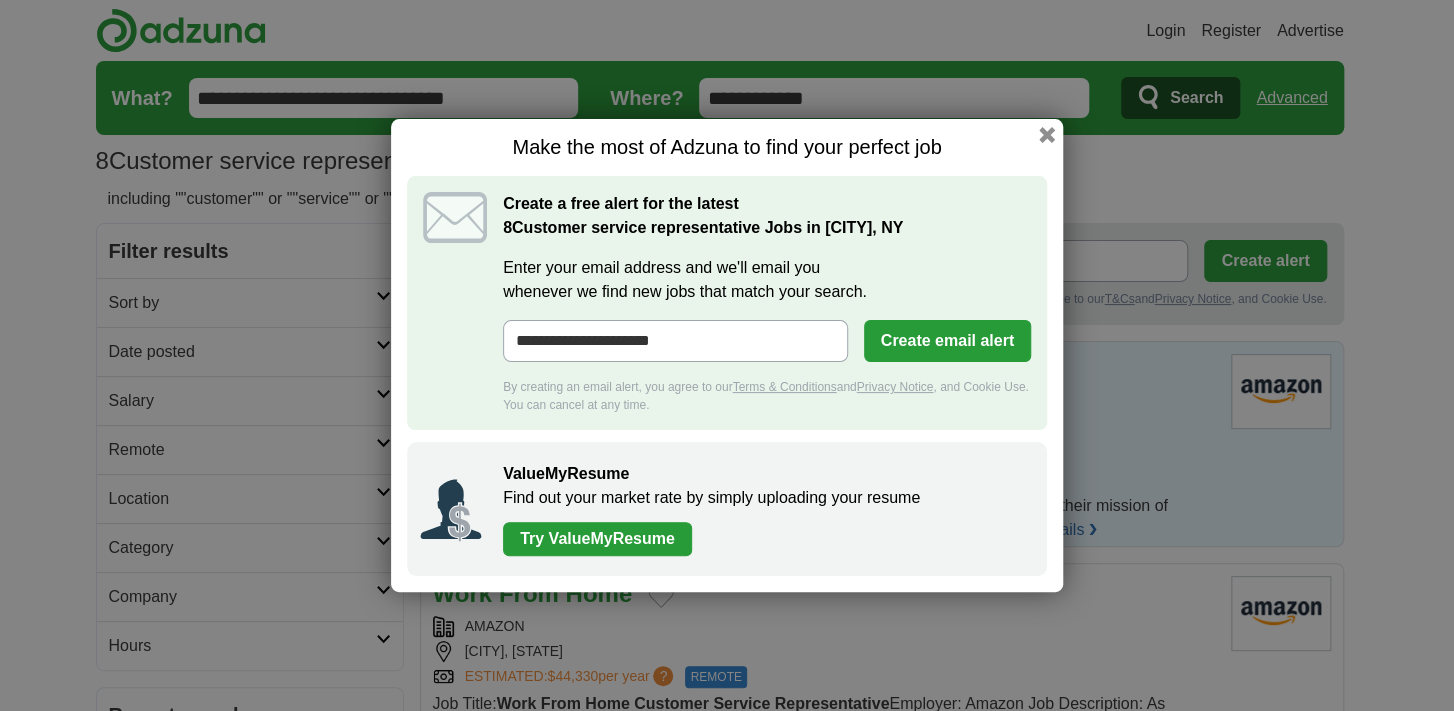 click on "Create email alert" at bounding box center [947, 341] 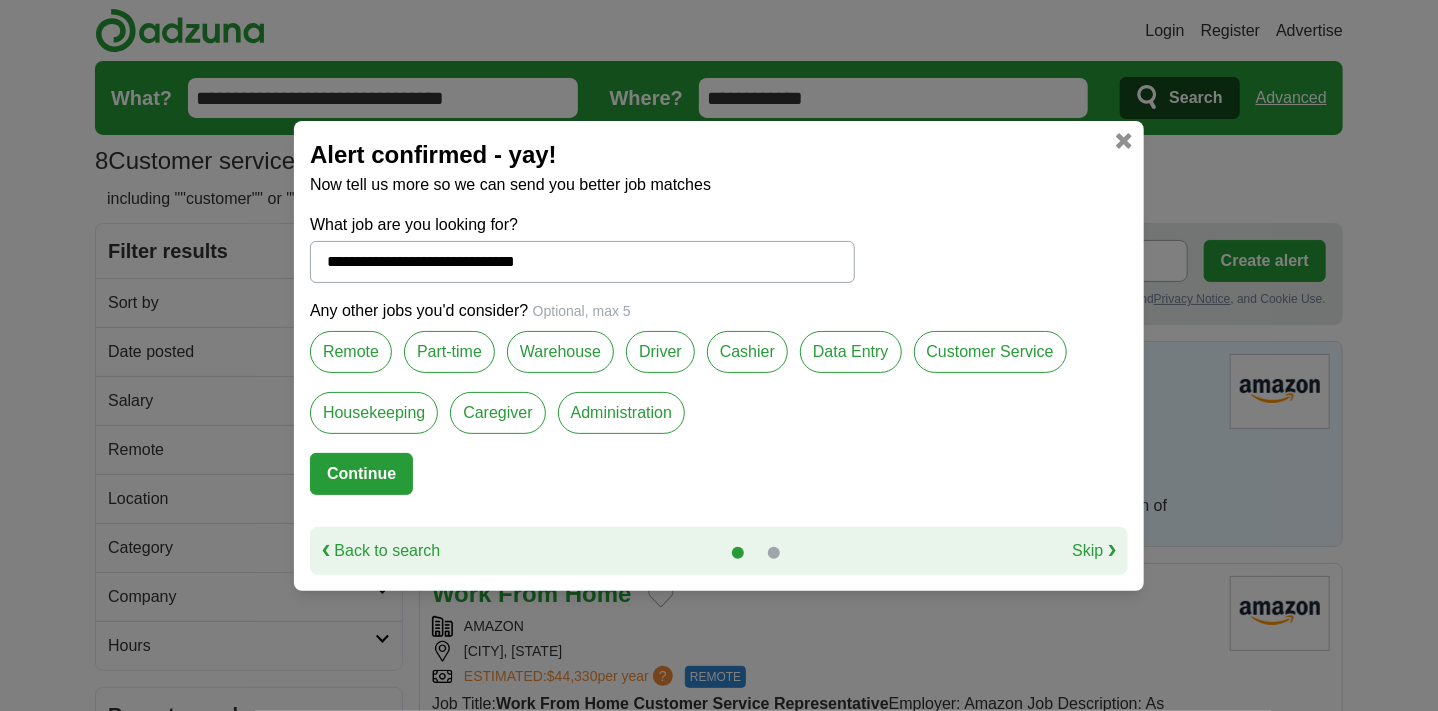 click on "Data Entry" at bounding box center (851, 352) 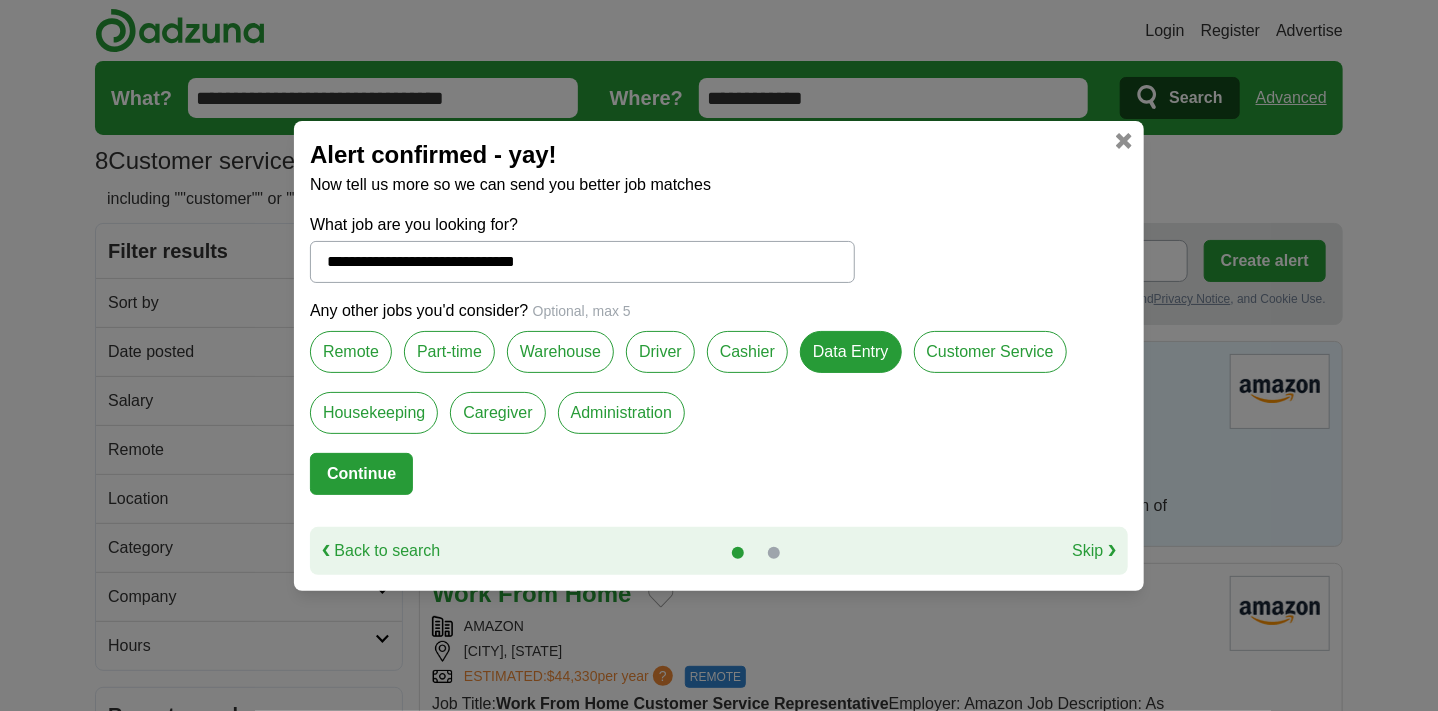 click on "Customer Service" at bounding box center [990, 352] 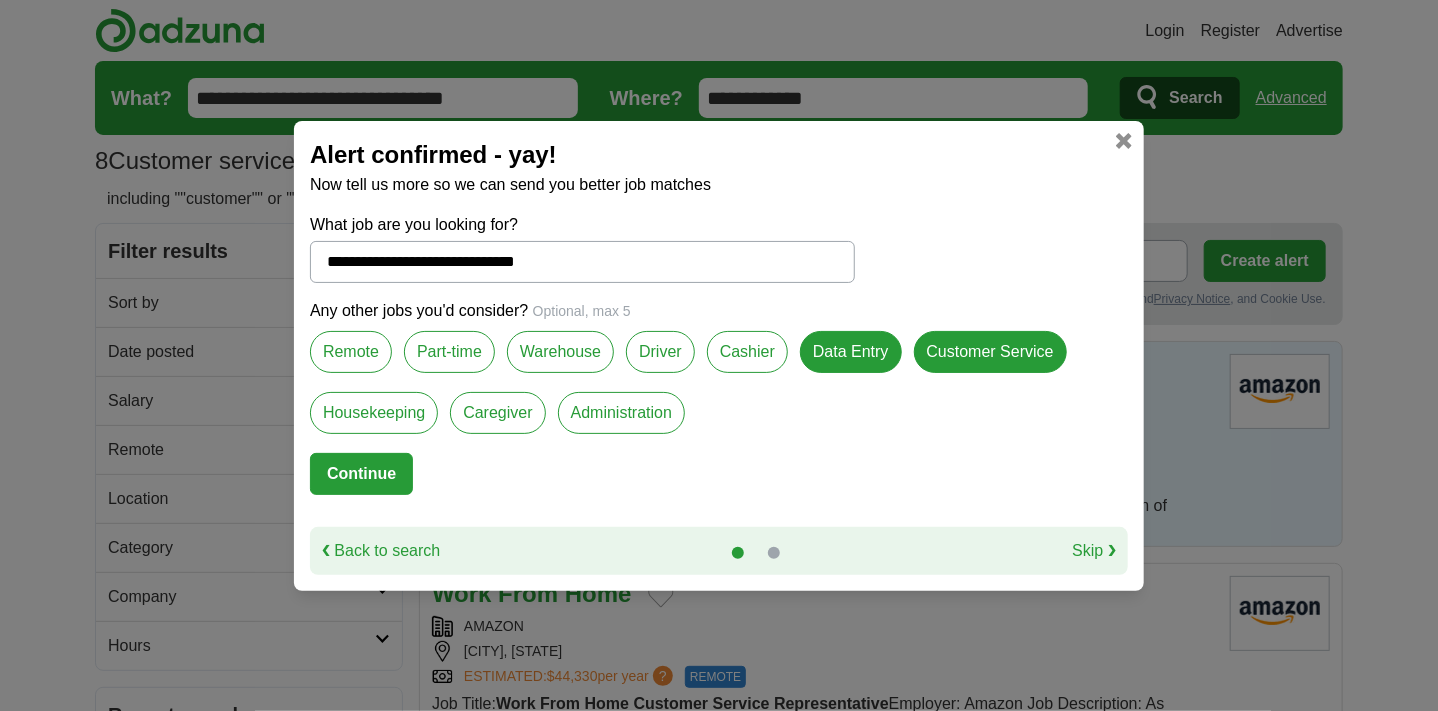 drag, startPoint x: 594, startPoint y: 413, endPoint x: 552, endPoint y: 415, distance: 42.047592 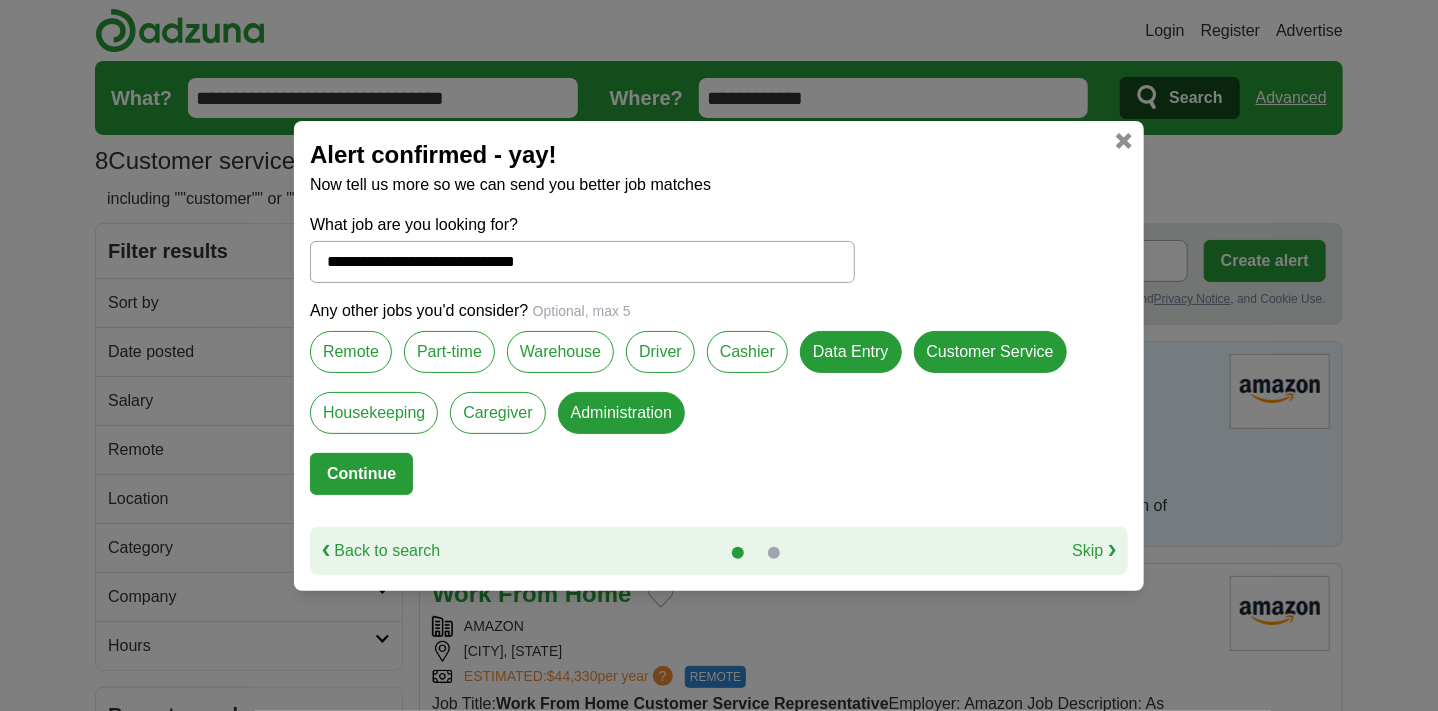 click on "Remote" at bounding box center [351, 352] 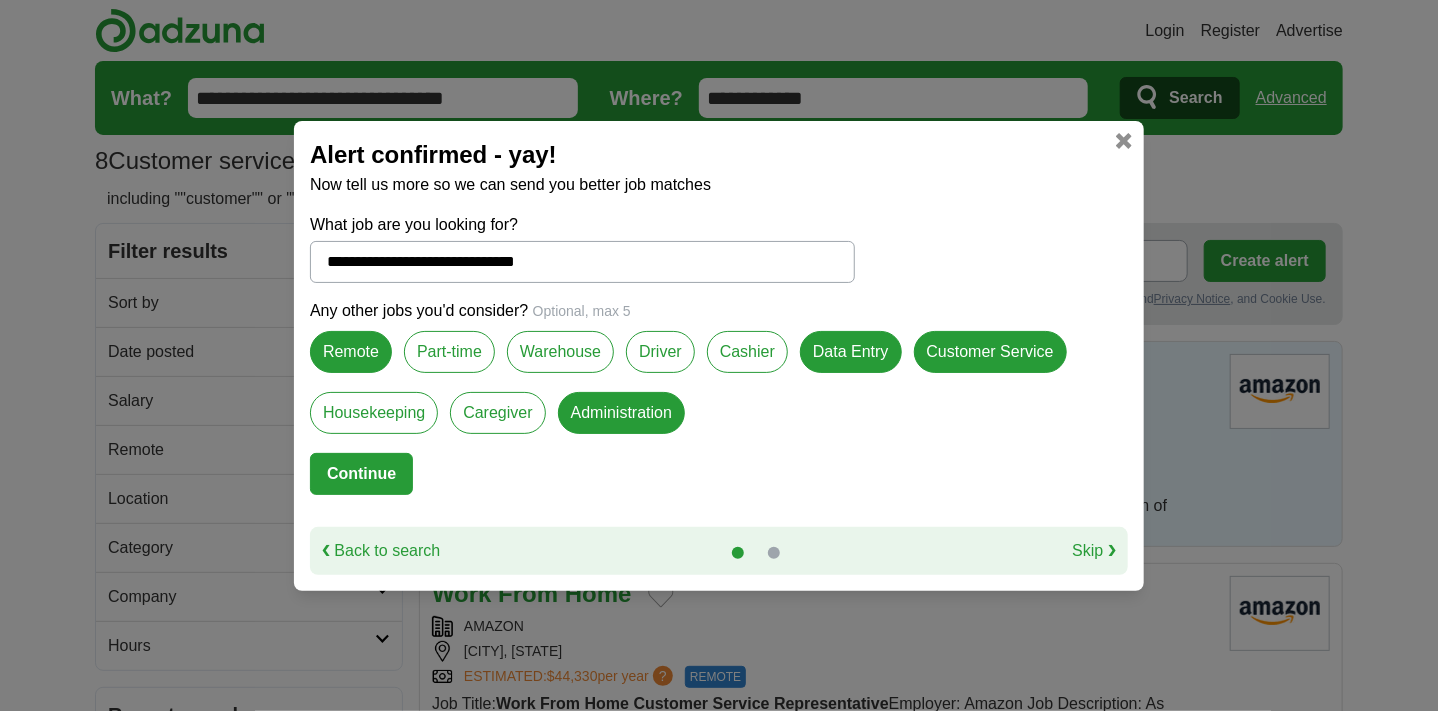 click on "Continue" at bounding box center [361, 474] 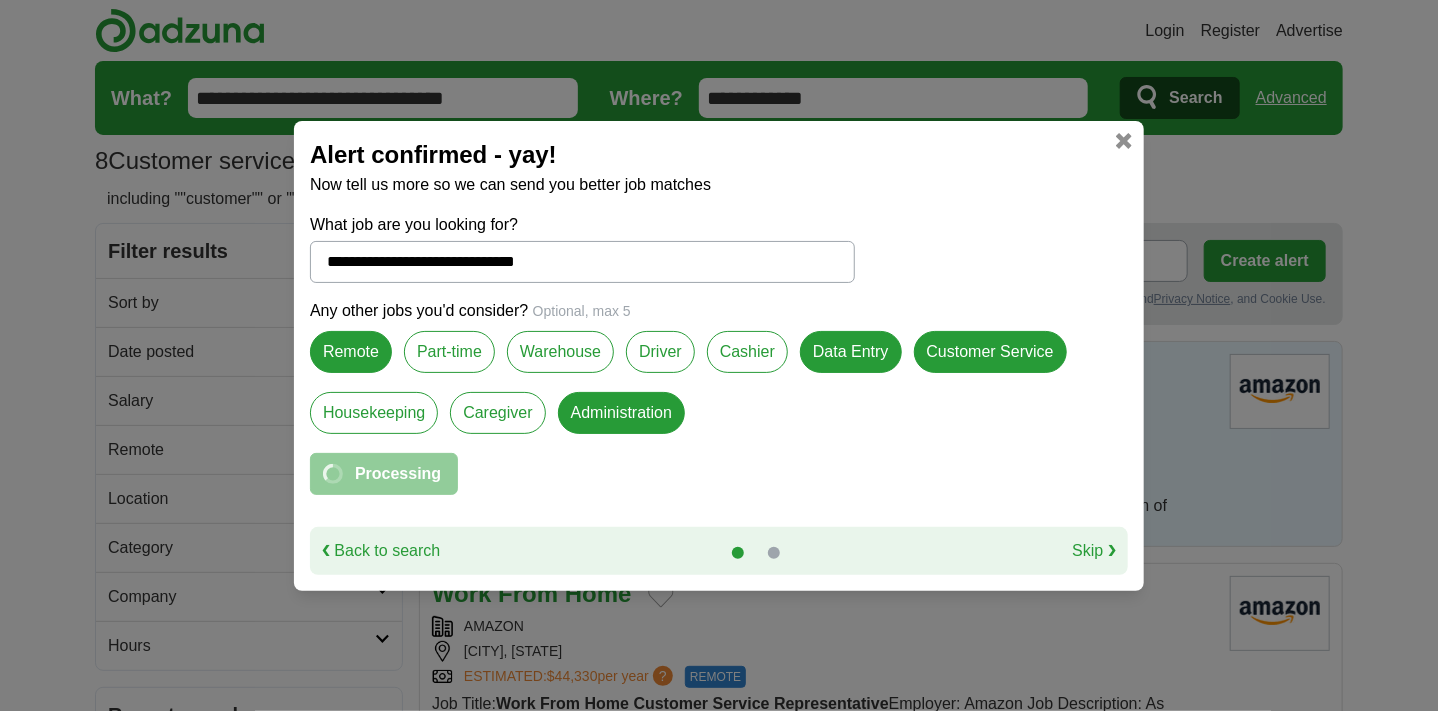 select on "**" 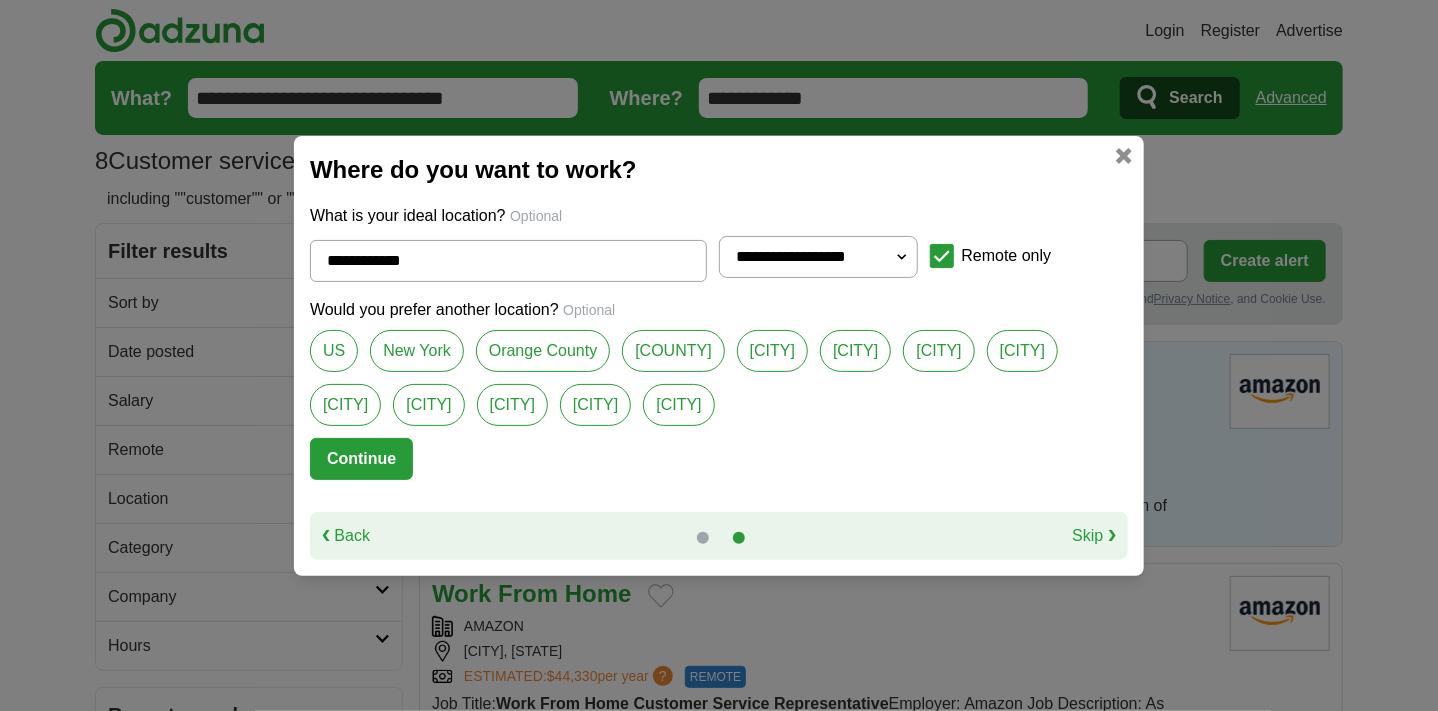 click on "Continue" at bounding box center (361, 459) 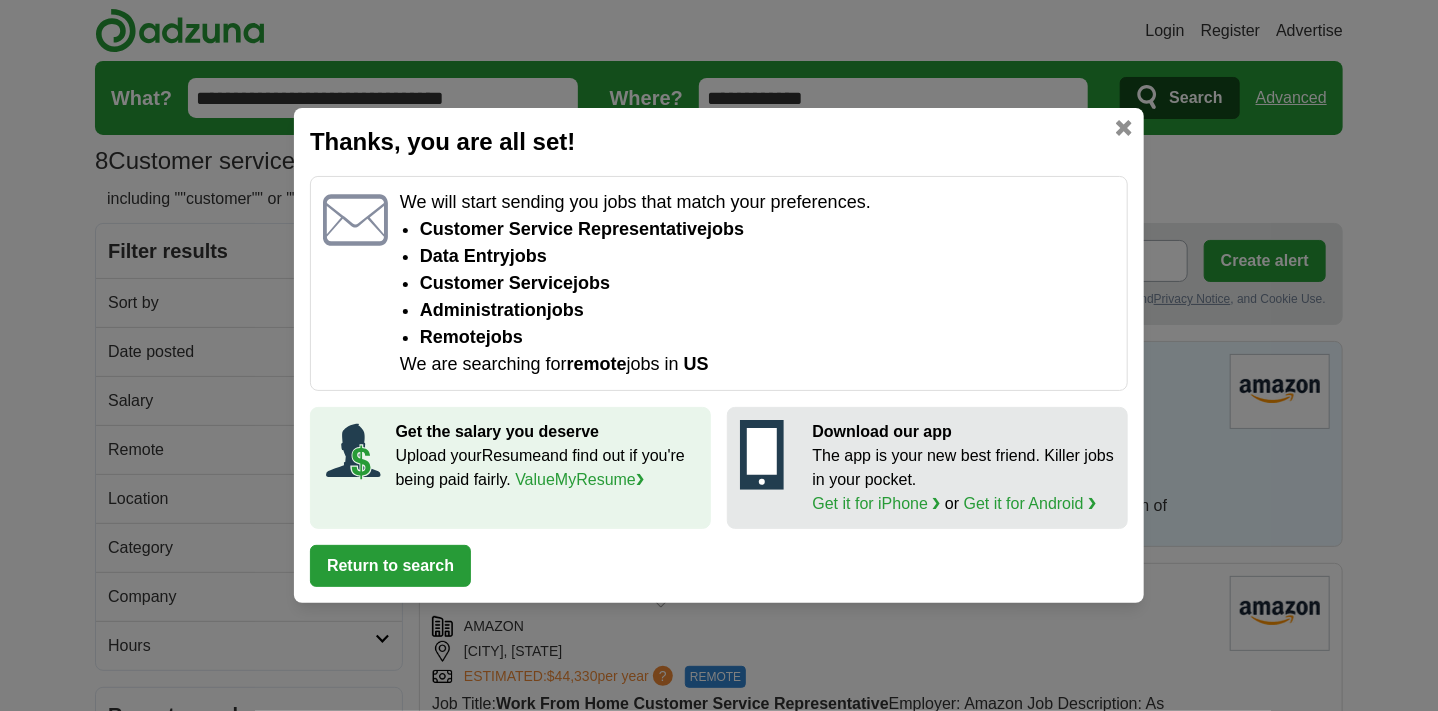 click 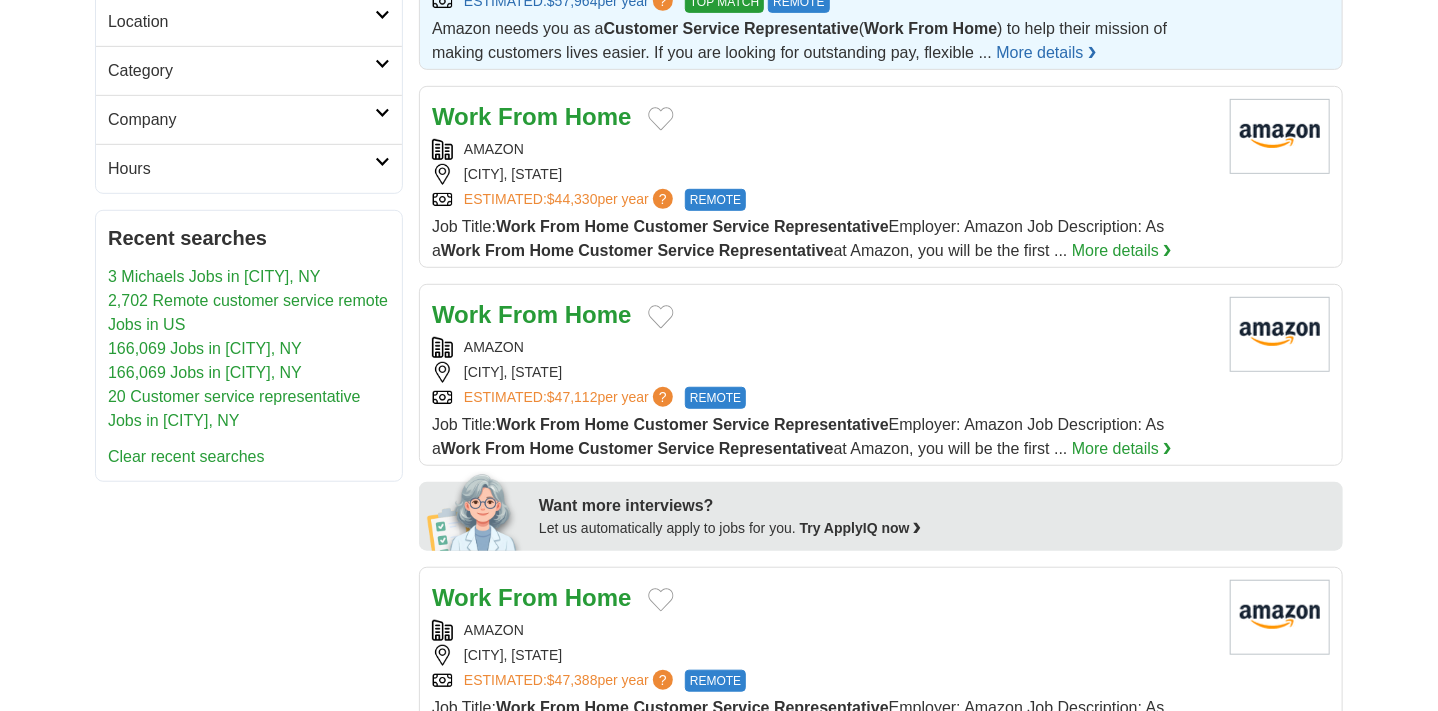 scroll, scrollTop: 500, scrollLeft: 0, axis: vertical 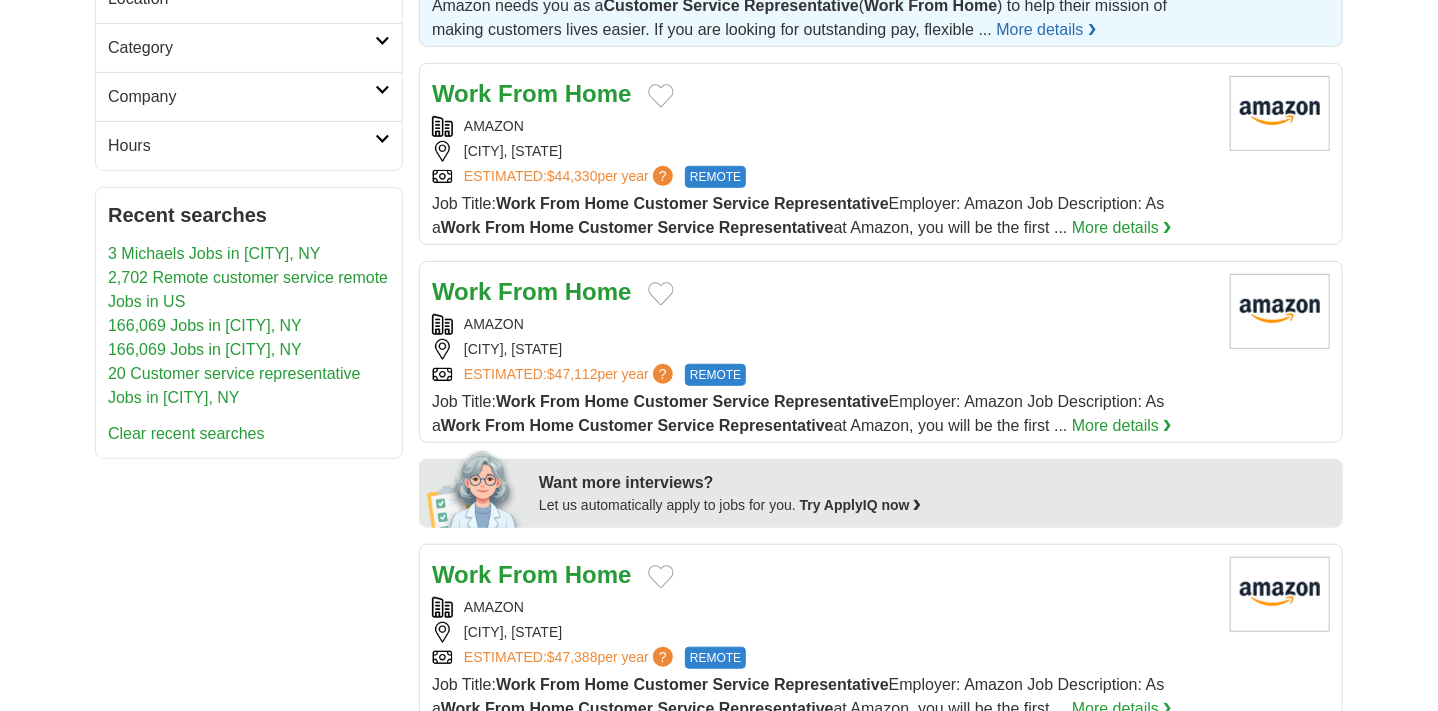 click on "From" at bounding box center [560, 401] 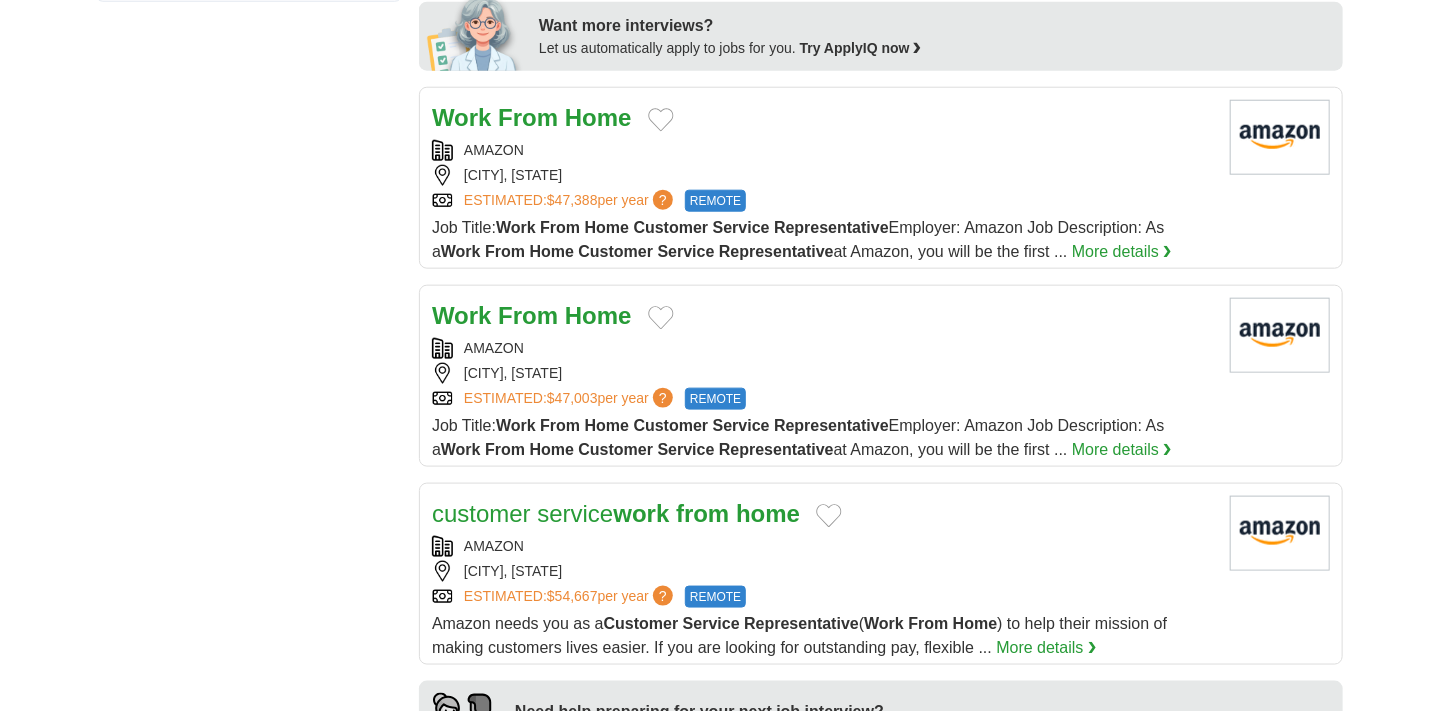scroll, scrollTop: 1000, scrollLeft: 0, axis: vertical 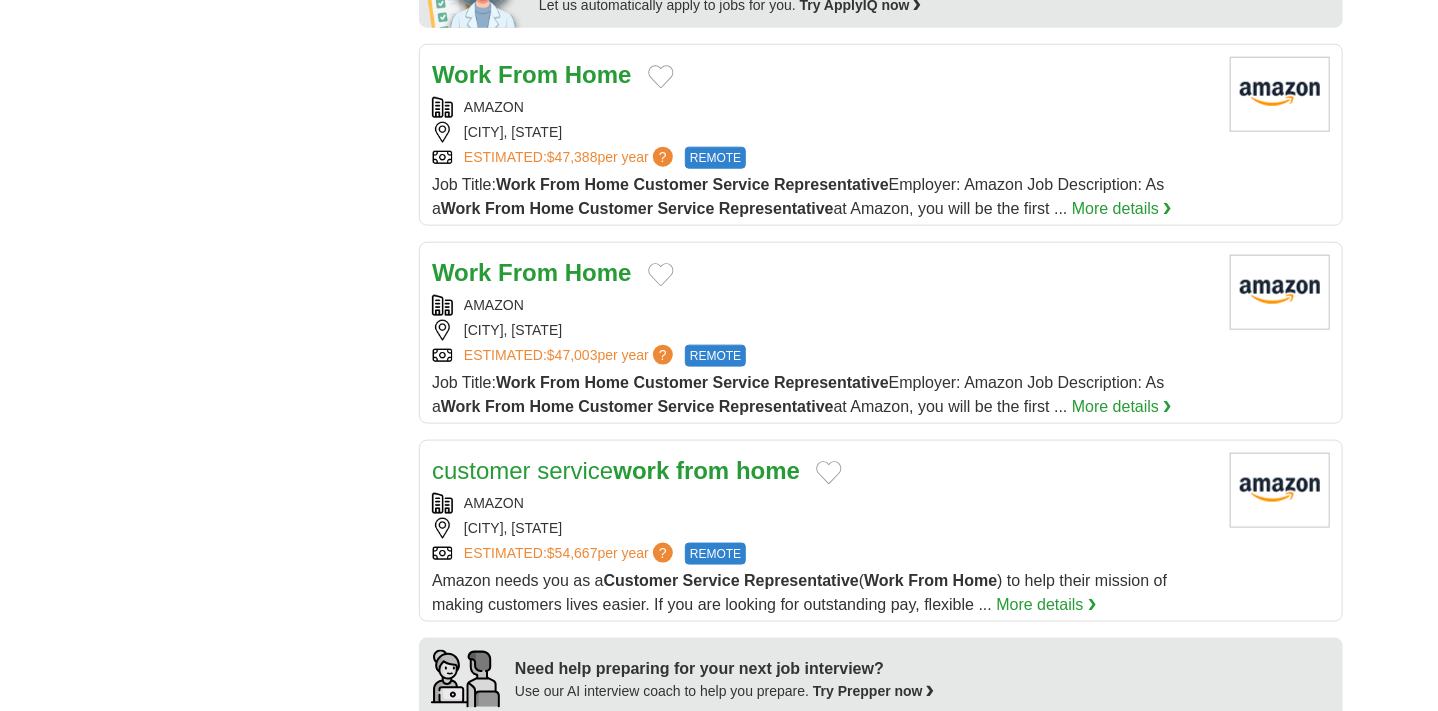 click on "REMOTE" at bounding box center [715, 158] 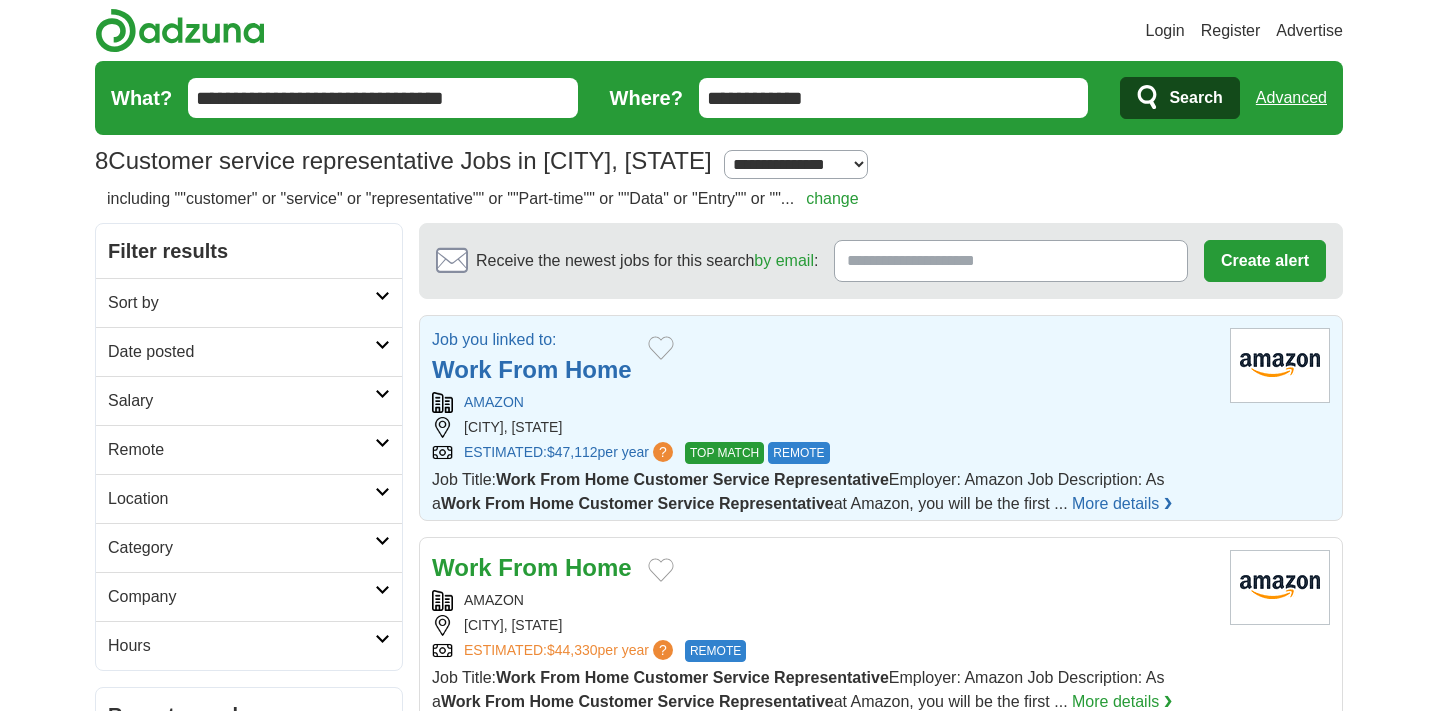 scroll, scrollTop: 0, scrollLeft: 0, axis: both 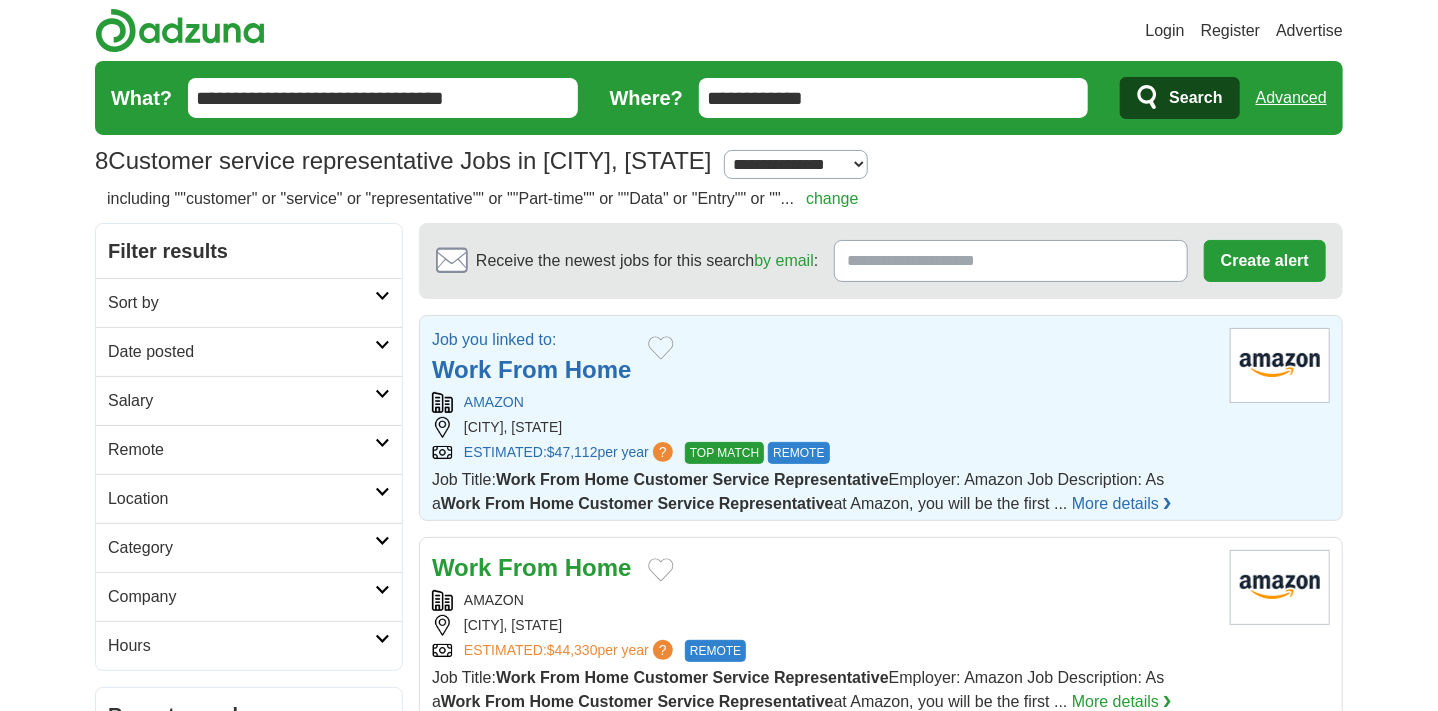 click on "Advanced" at bounding box center (1291, 98) 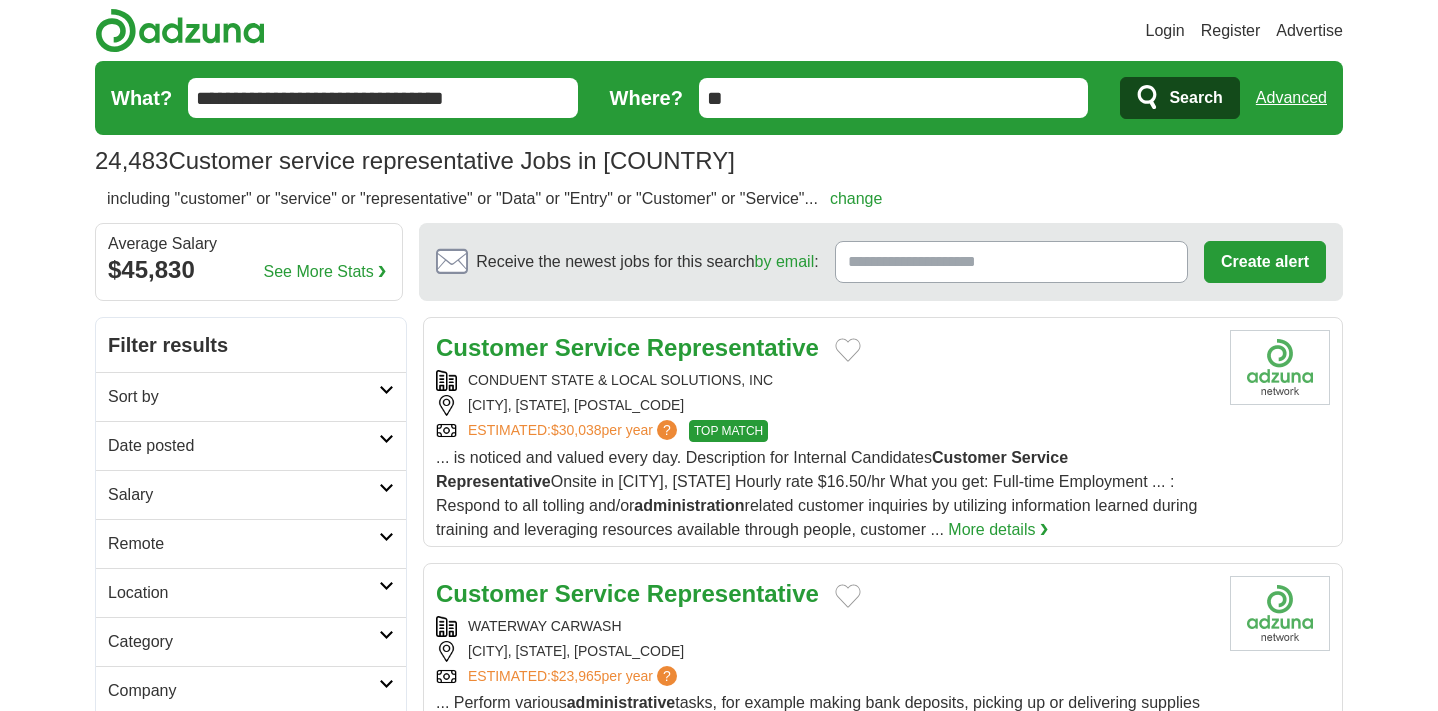 scroll, scrollTop: 0, scrollLeft: 0, axis: both 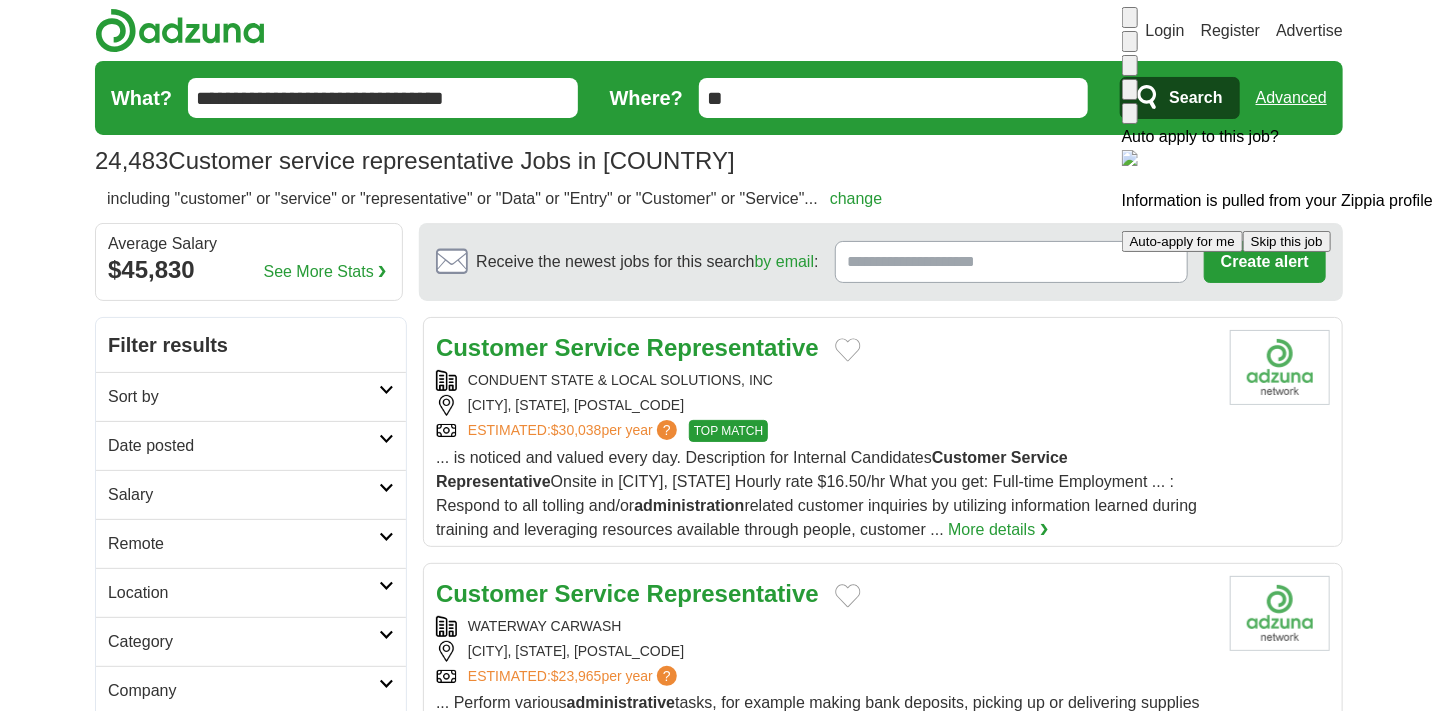click on "Representative" at bounding box center [733, 347] 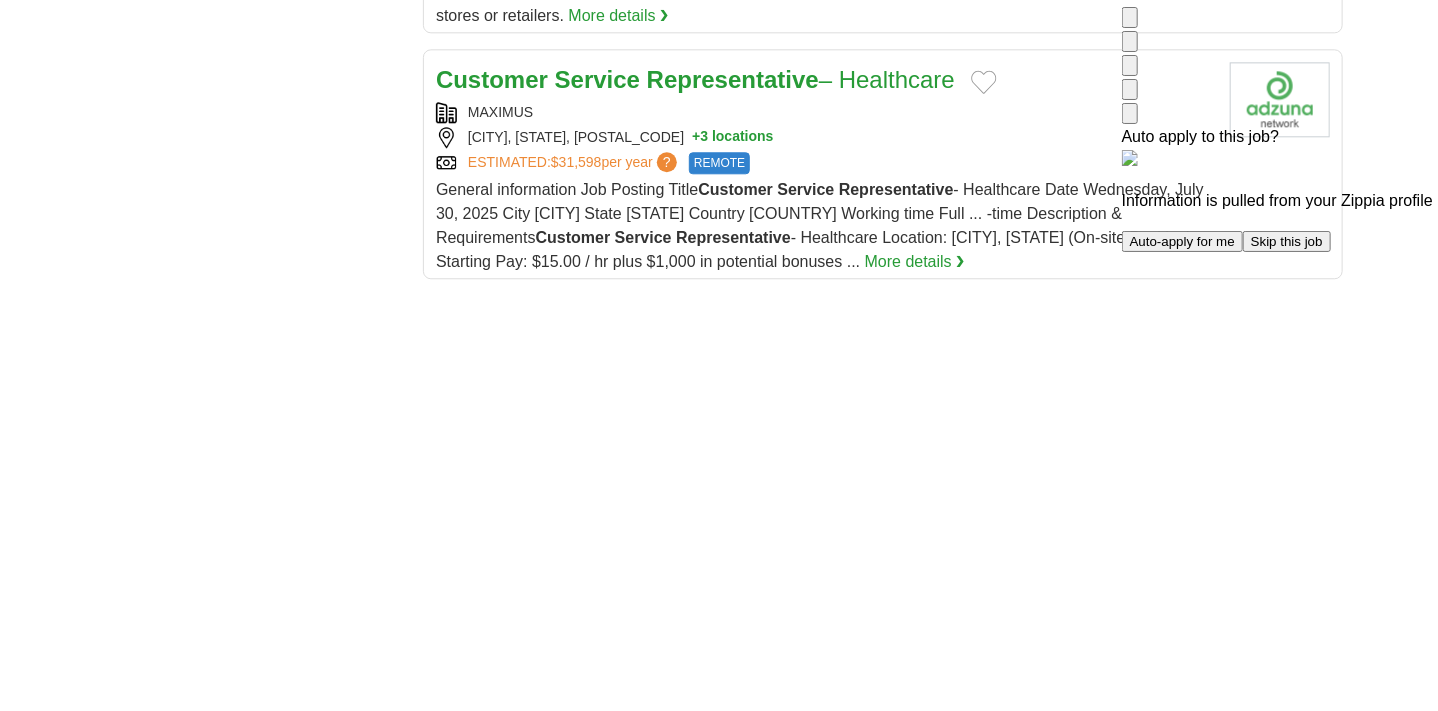 scroll, scrollTop: 2400, scrollLeft: 0, axis: vertical 